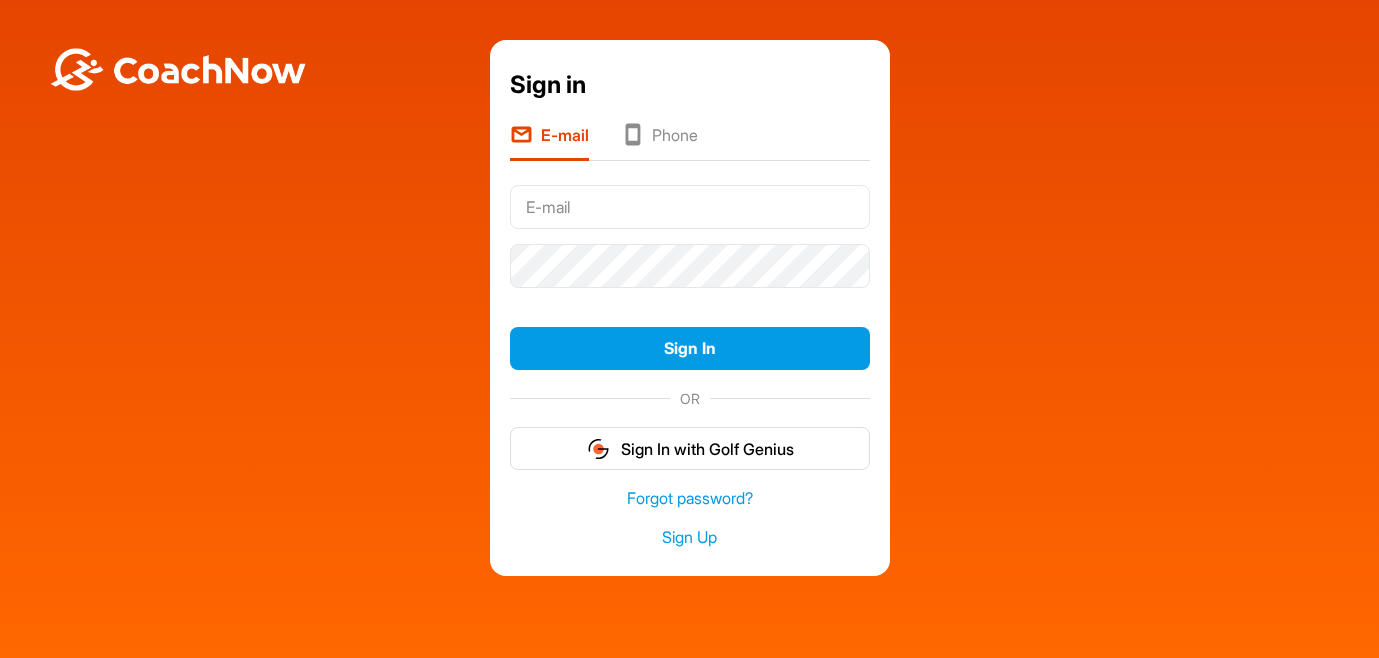 scroll, scrollTop: 0, scrollLeft: 0, axis: both 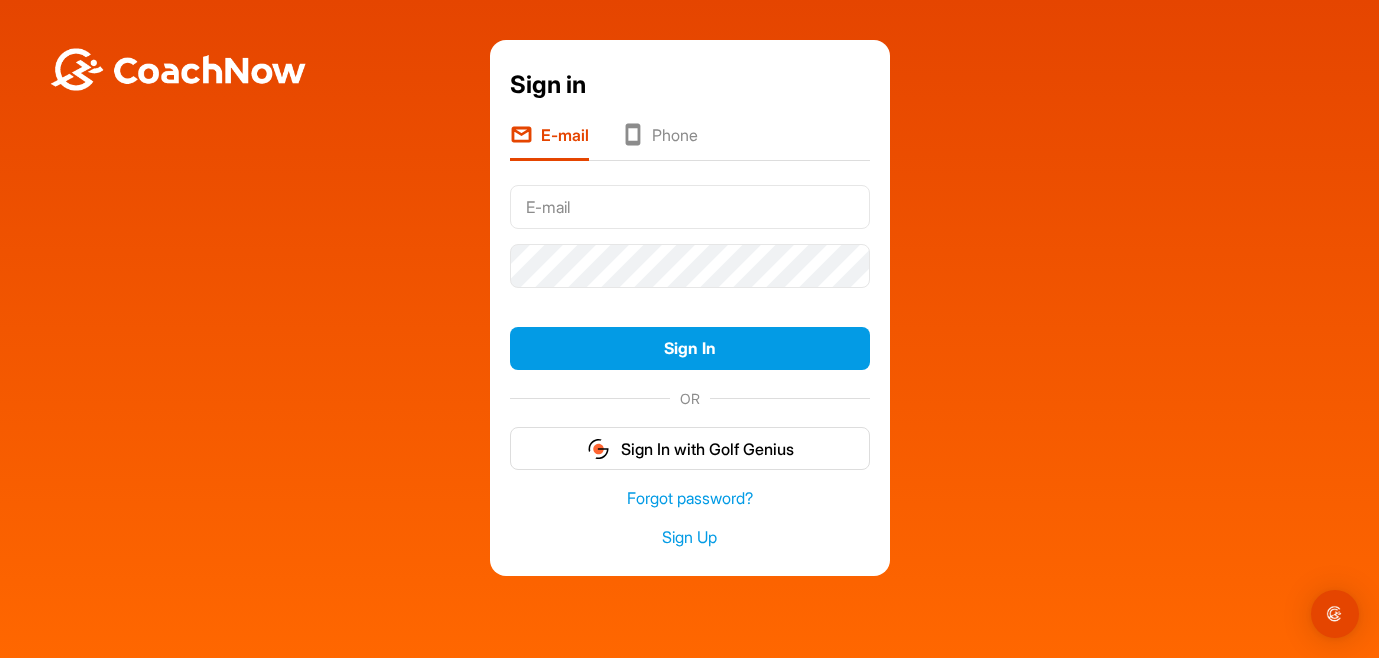 click on "Phone" at bounding box center [659, 142] 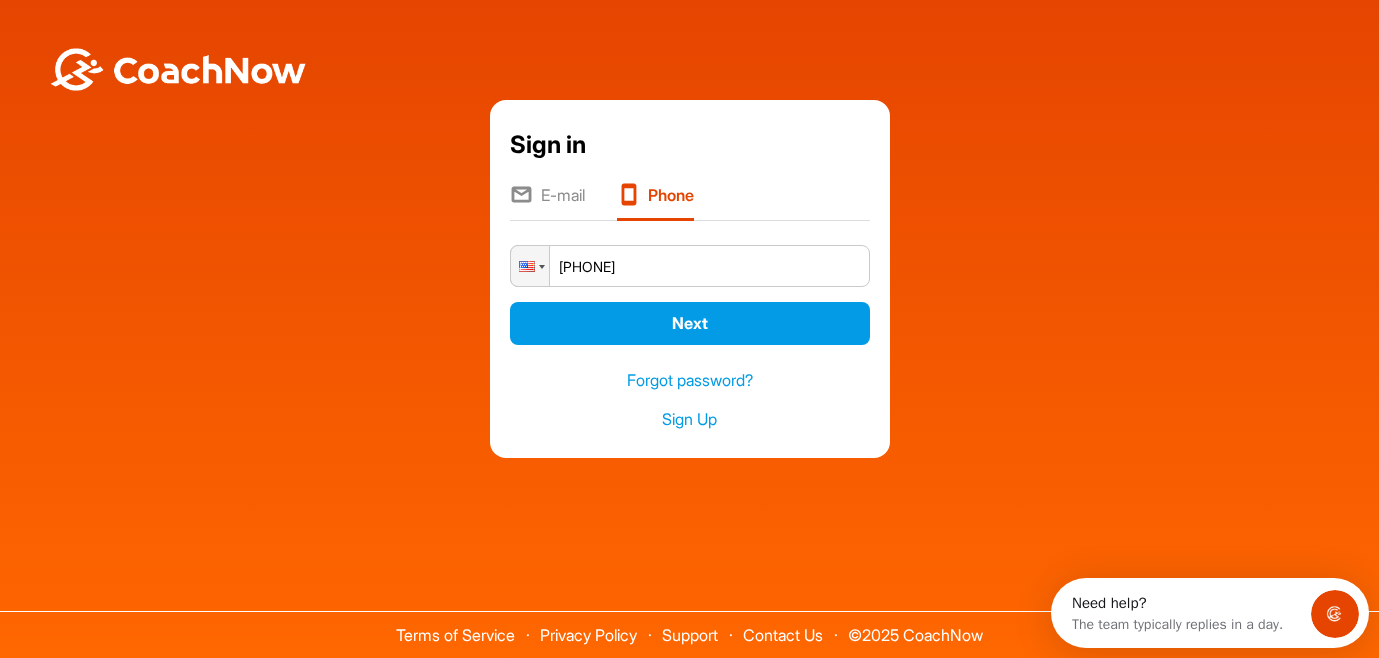 scroll, scrollTop: 0, scrollLeft: 0, axis: both 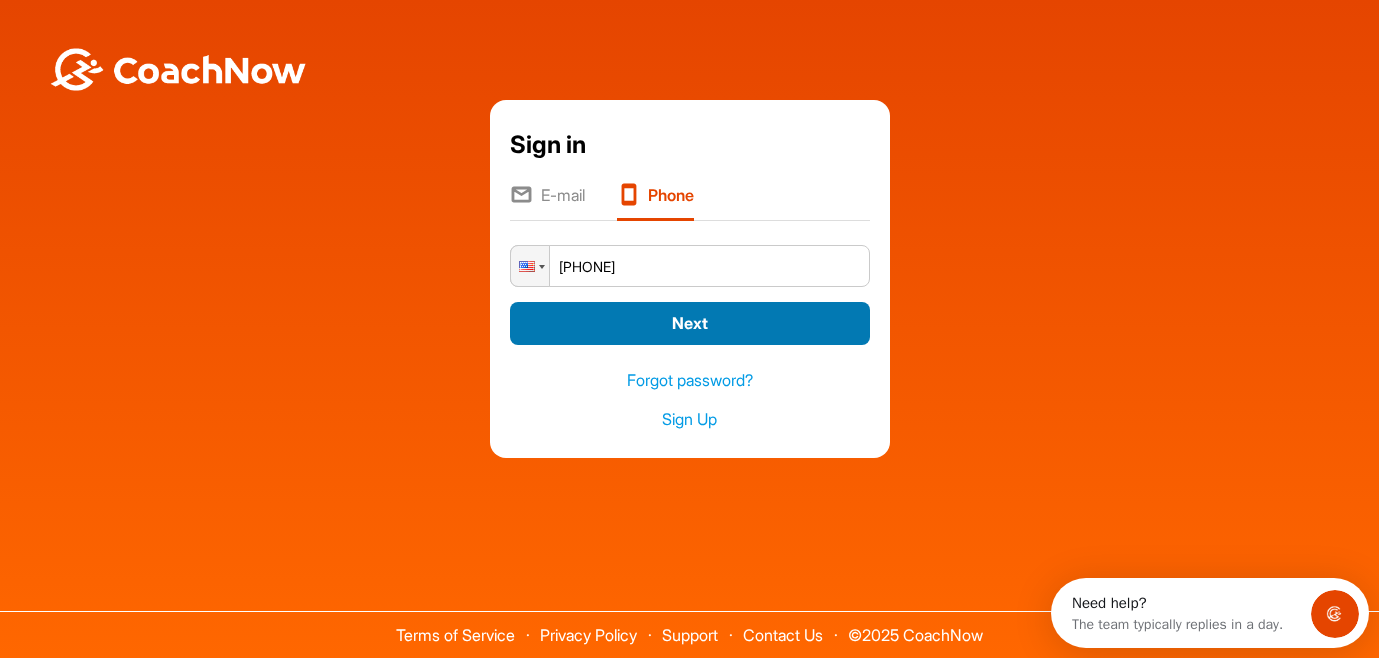 click on "Next" at bounding box center [690, 323] 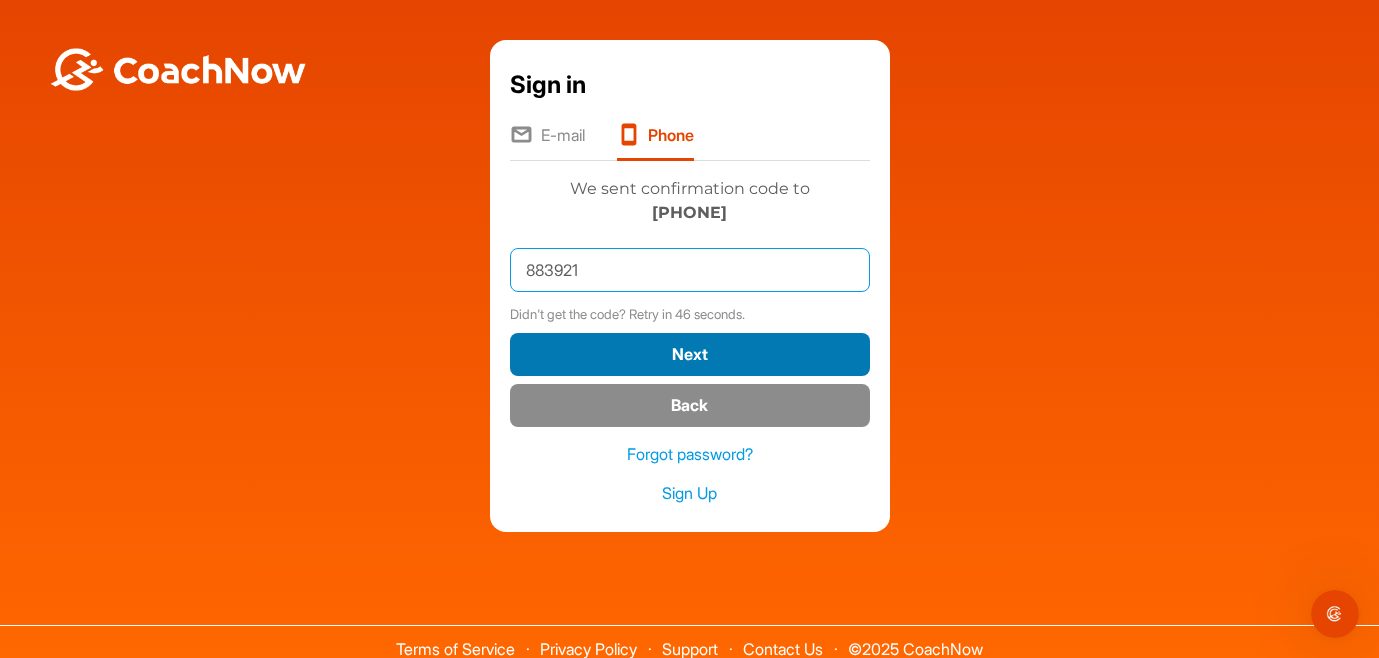 type on "883921" 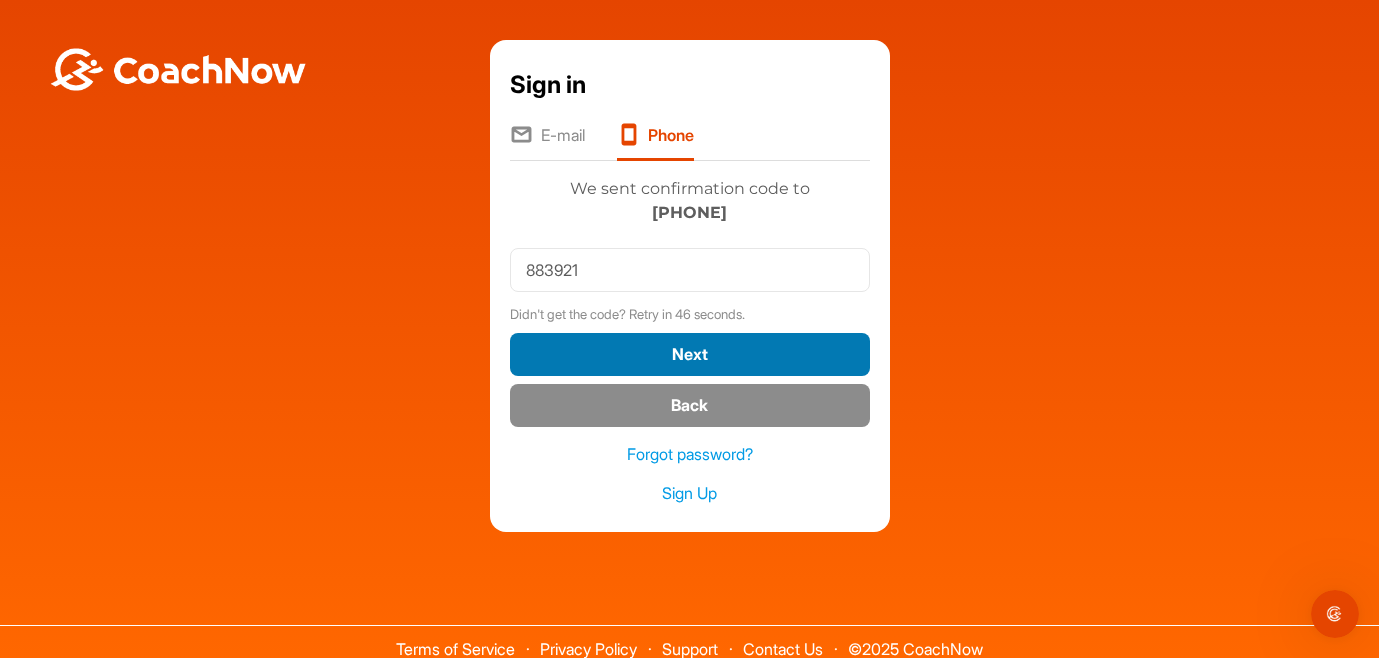 click on "Next" at bounding box center [690, 354] 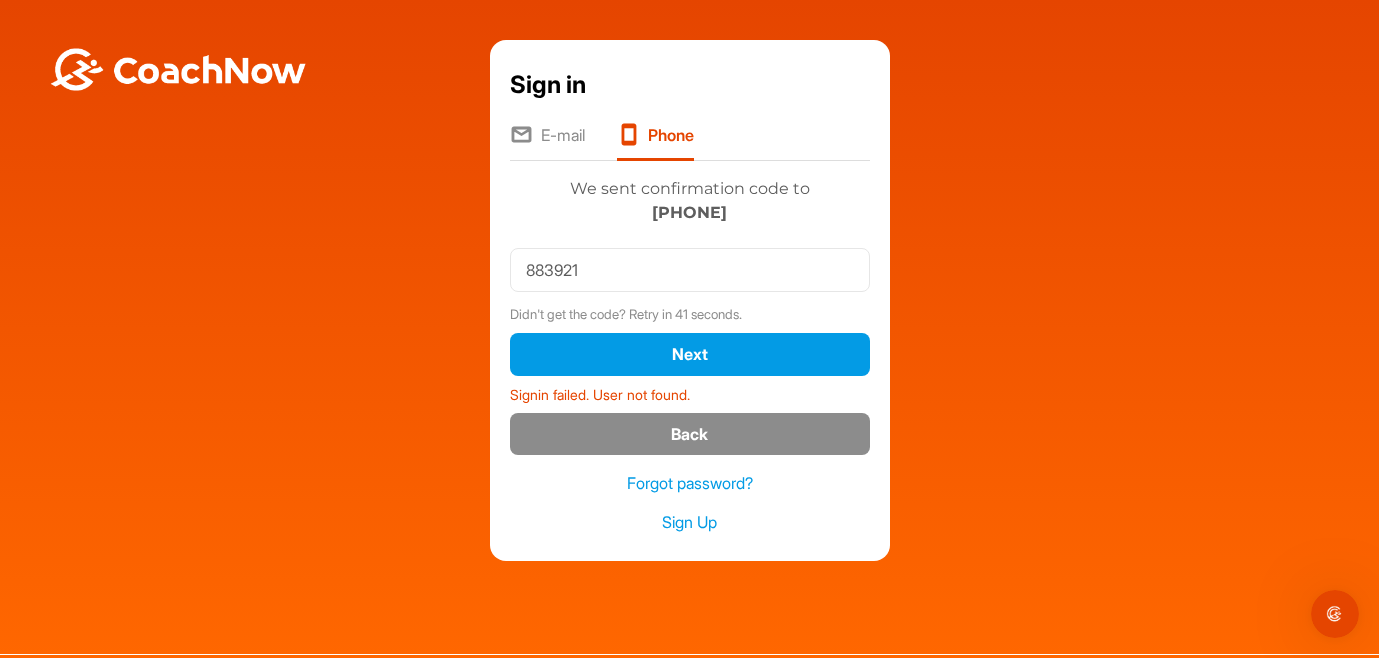 click on "E-mail" at bounding box center (547, 142) 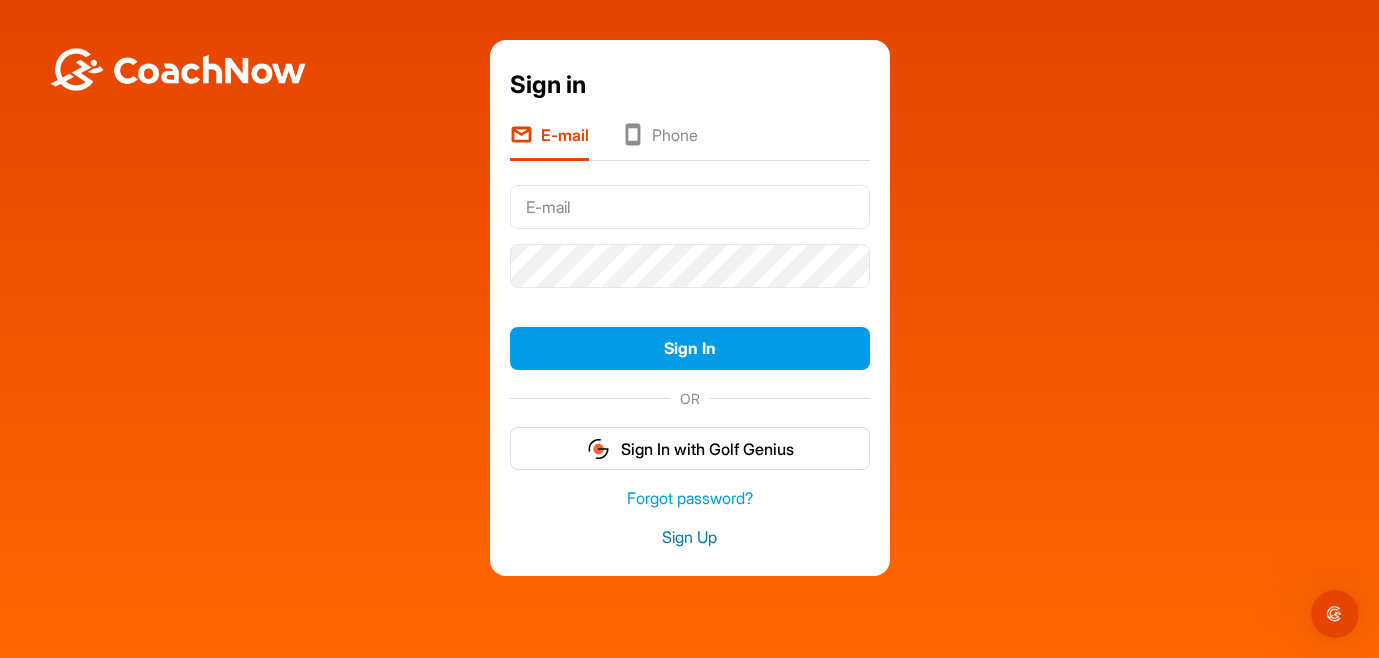 click on "Sign Up" at bounding box center [690, 537] 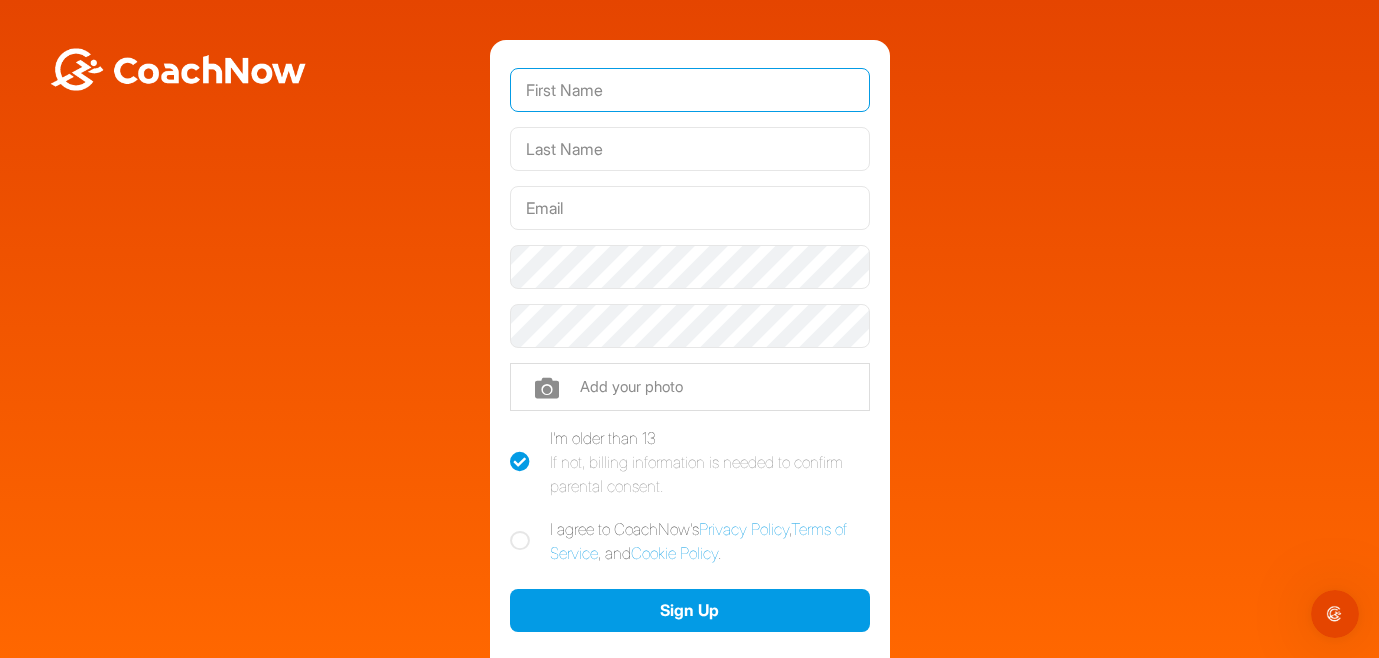 click at bounding box center [690, 90] 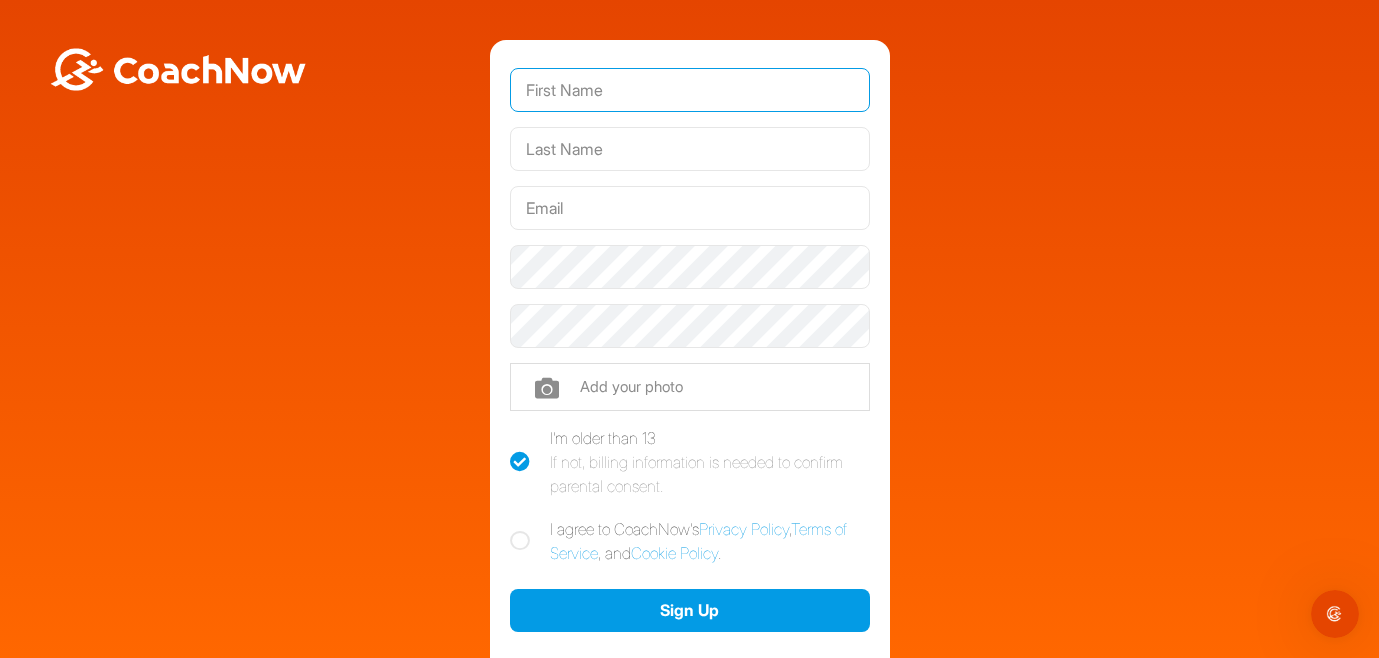type on "Ben" 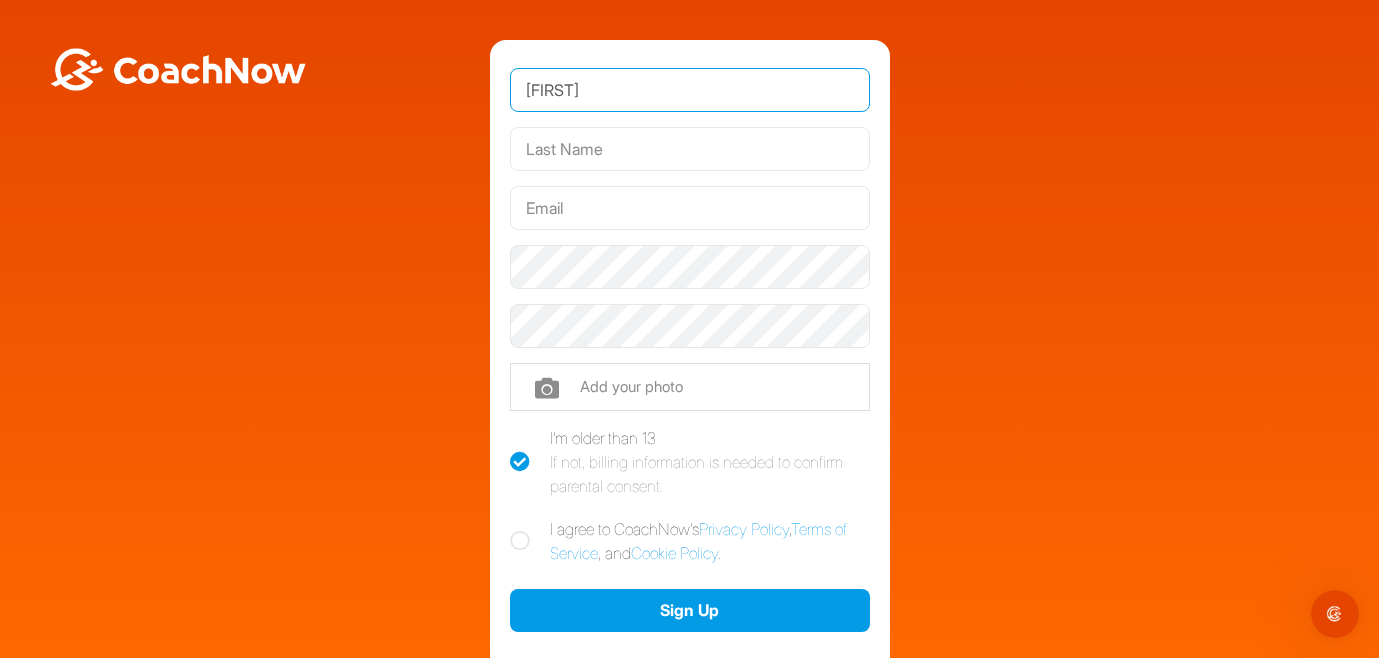 type on "Clarke" 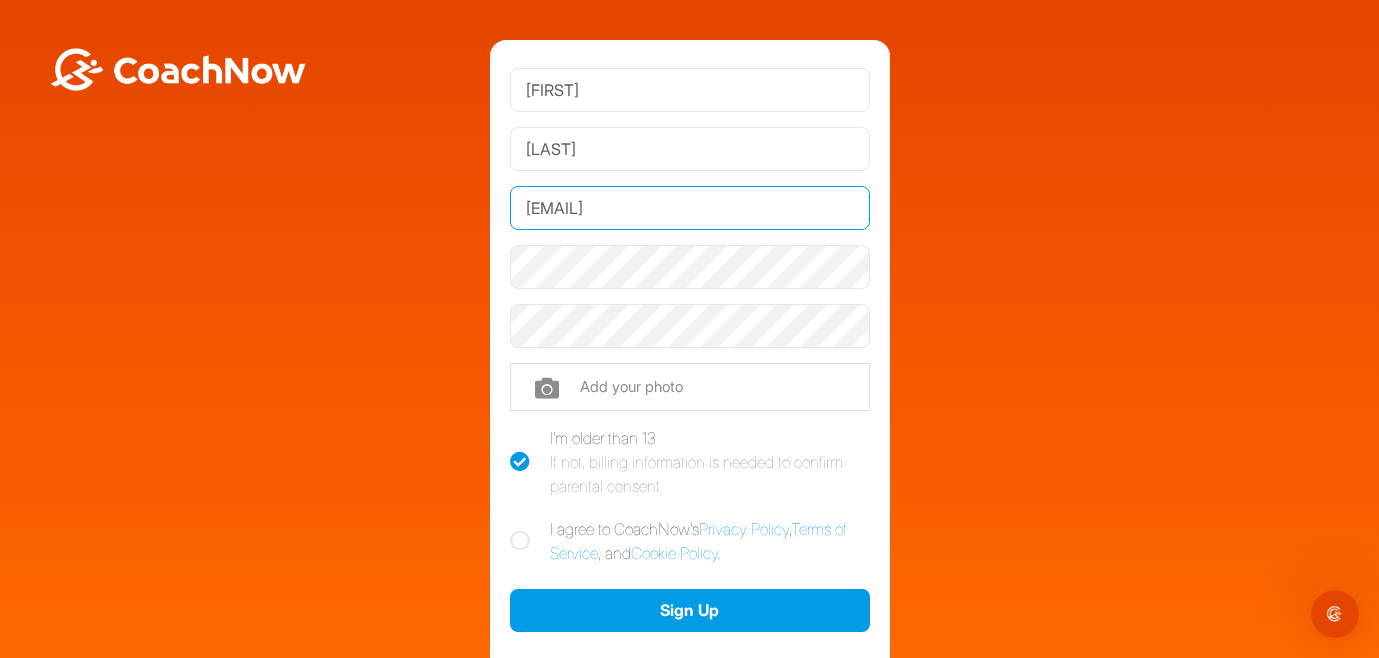 drag, startPoint x: 709, startPoint y: 215, endPoint x: 479, endPoint y: 191, distance: 231.24878 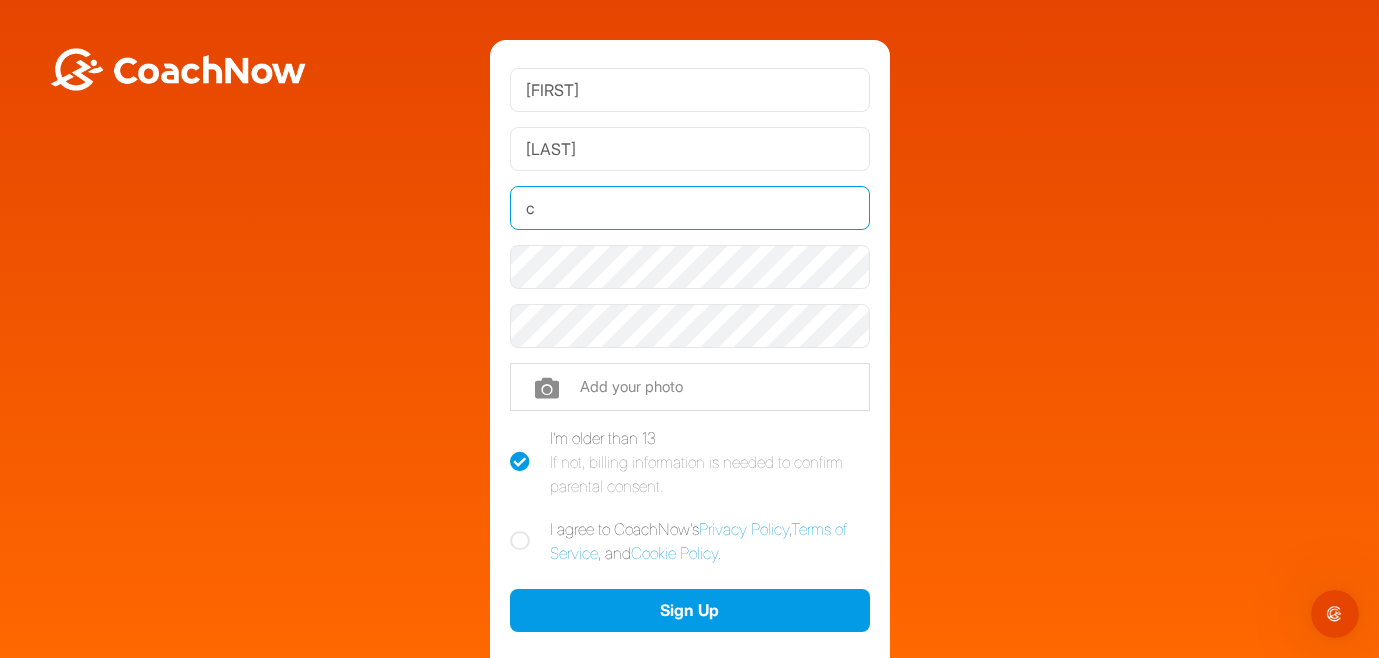 type on "clarkey3303@gmail.com" 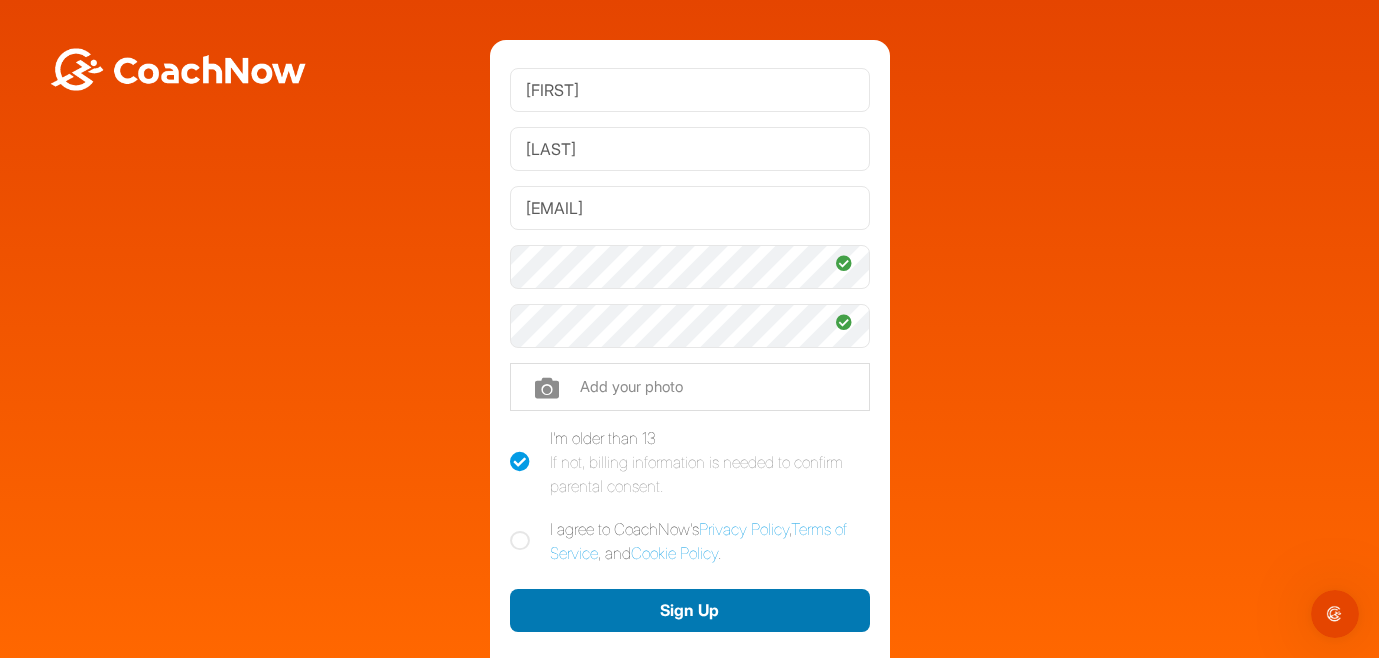 click on "Sign Up" at bounding box center (690, 610) 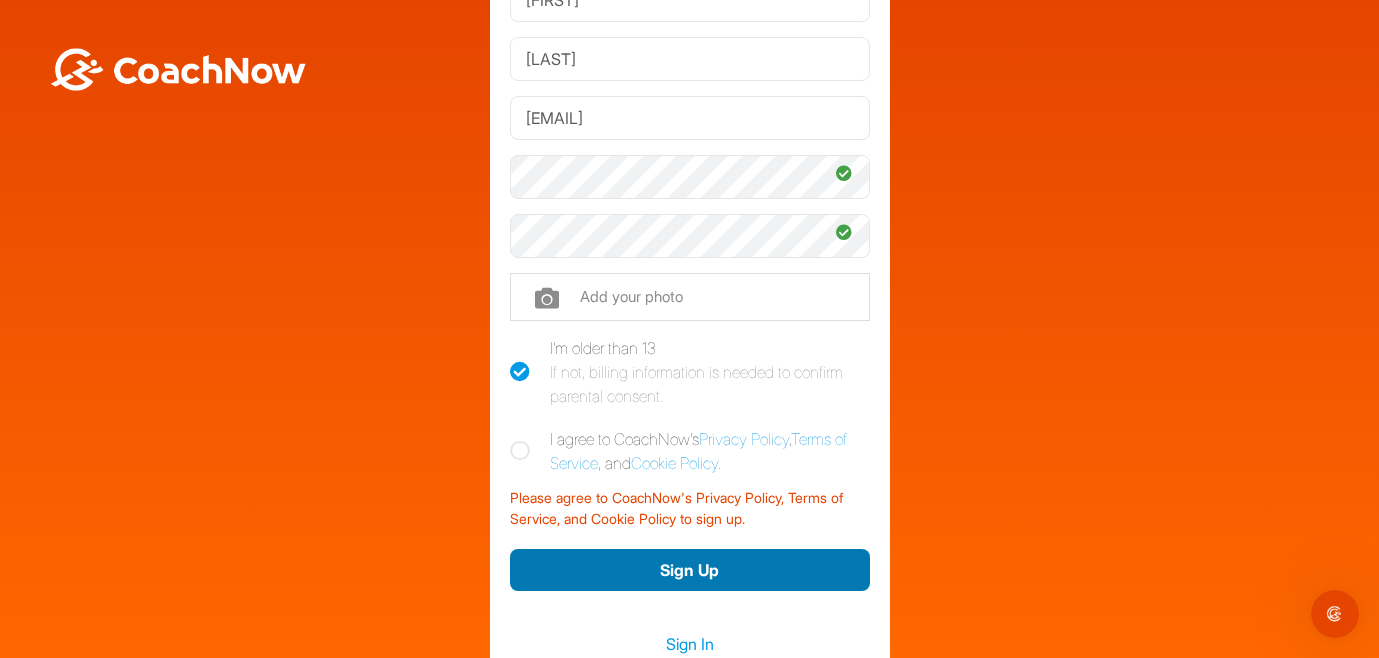 scroll, scrollTop: 101, scrollLeft: 0, axis: vertical 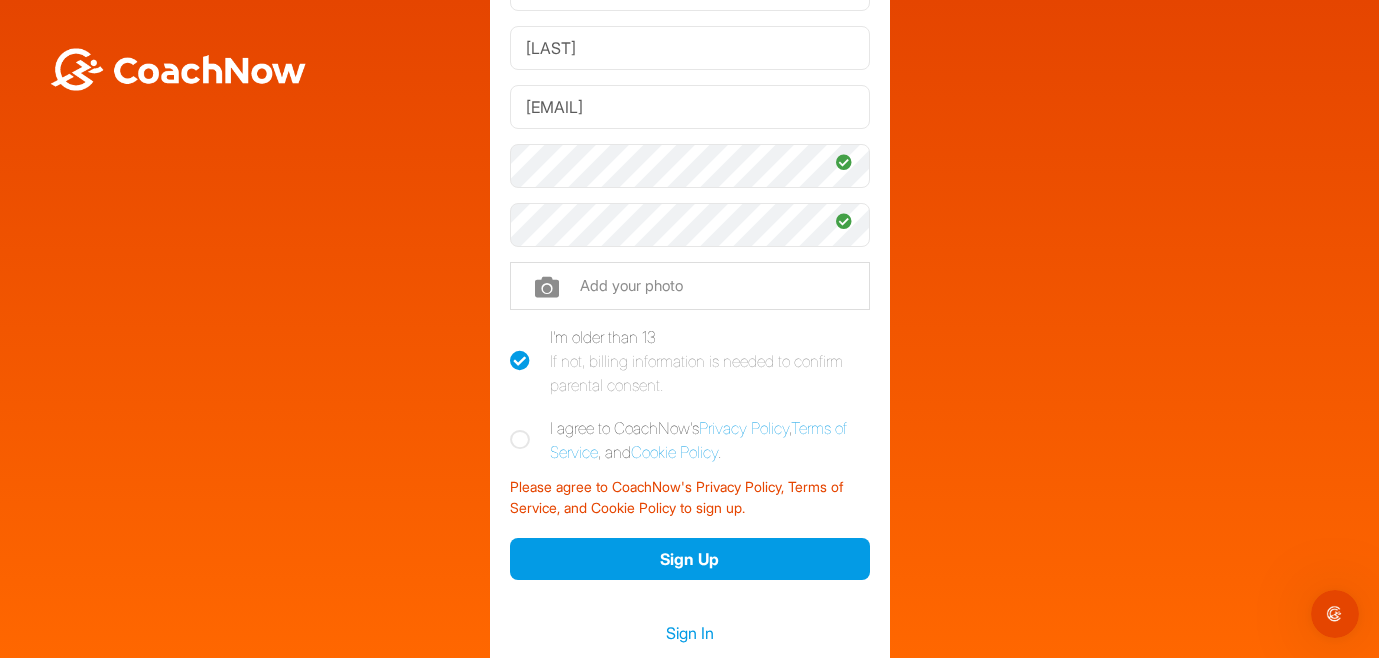 click at bounding box center (520, 440) 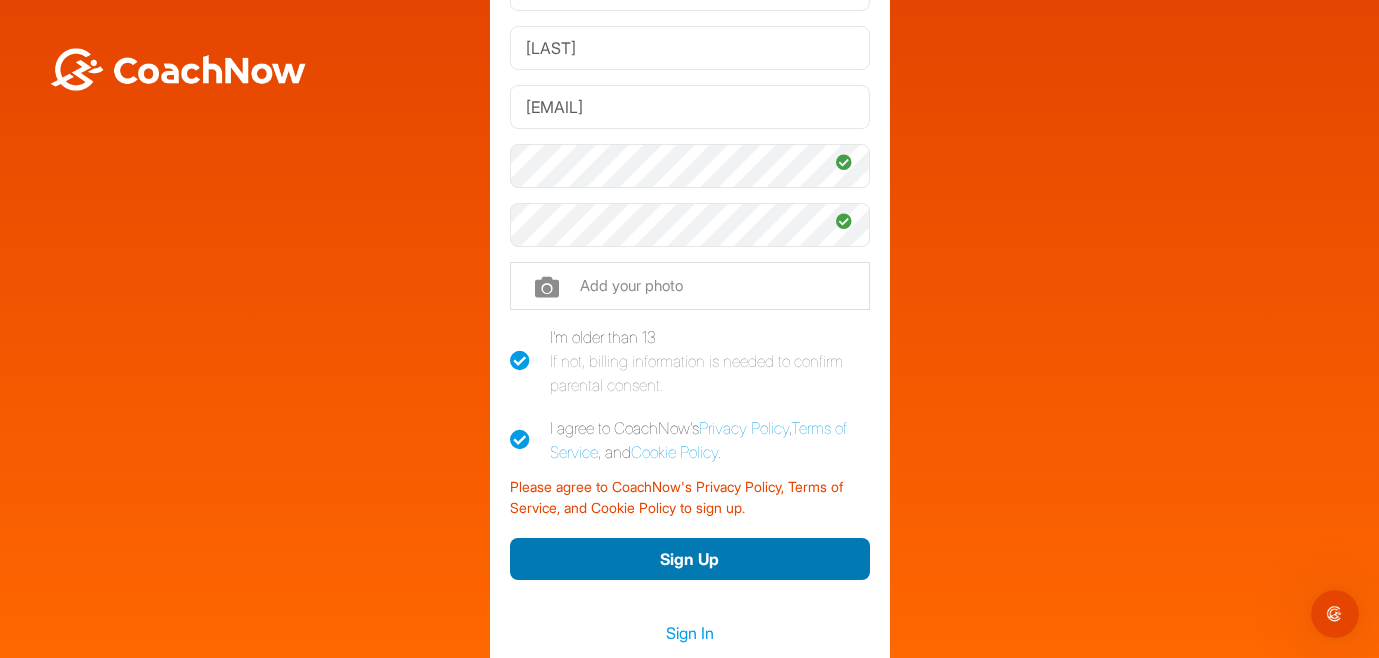 click on "Sign Up" at bounding box center (690, 559) 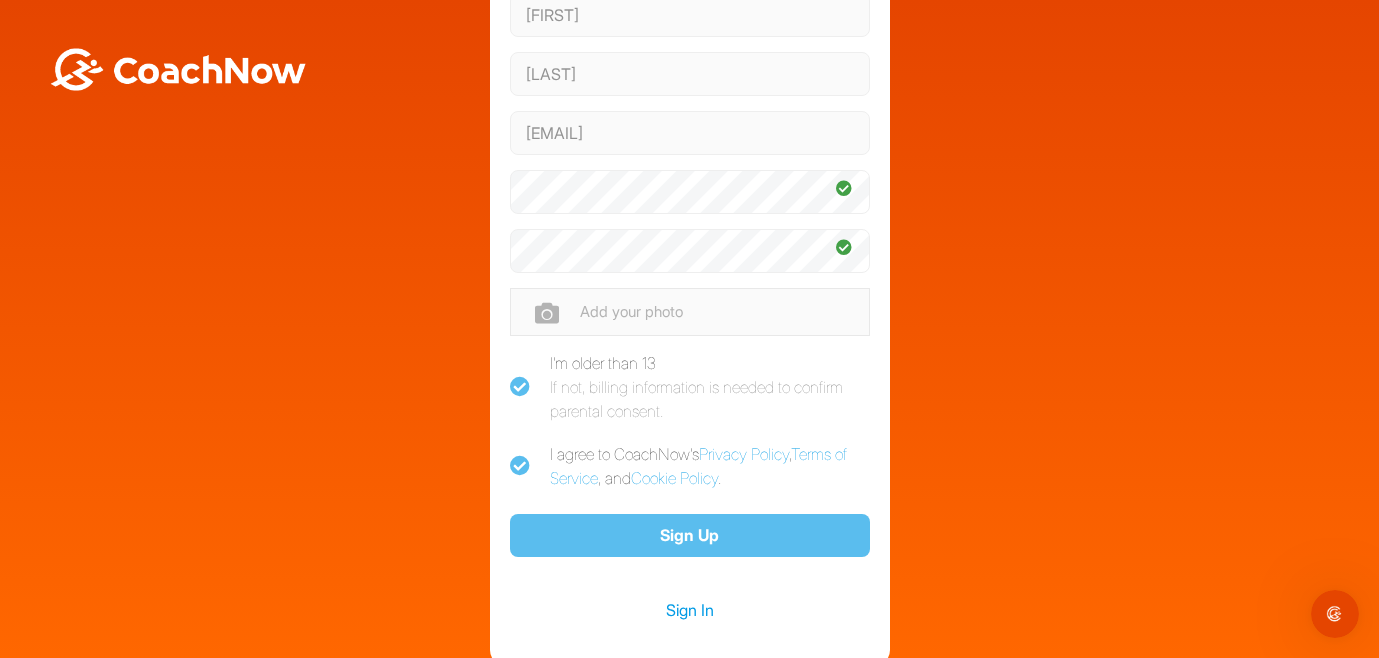 scroll, scrollTop: 69, scrollLeft: 0, axis: vertical 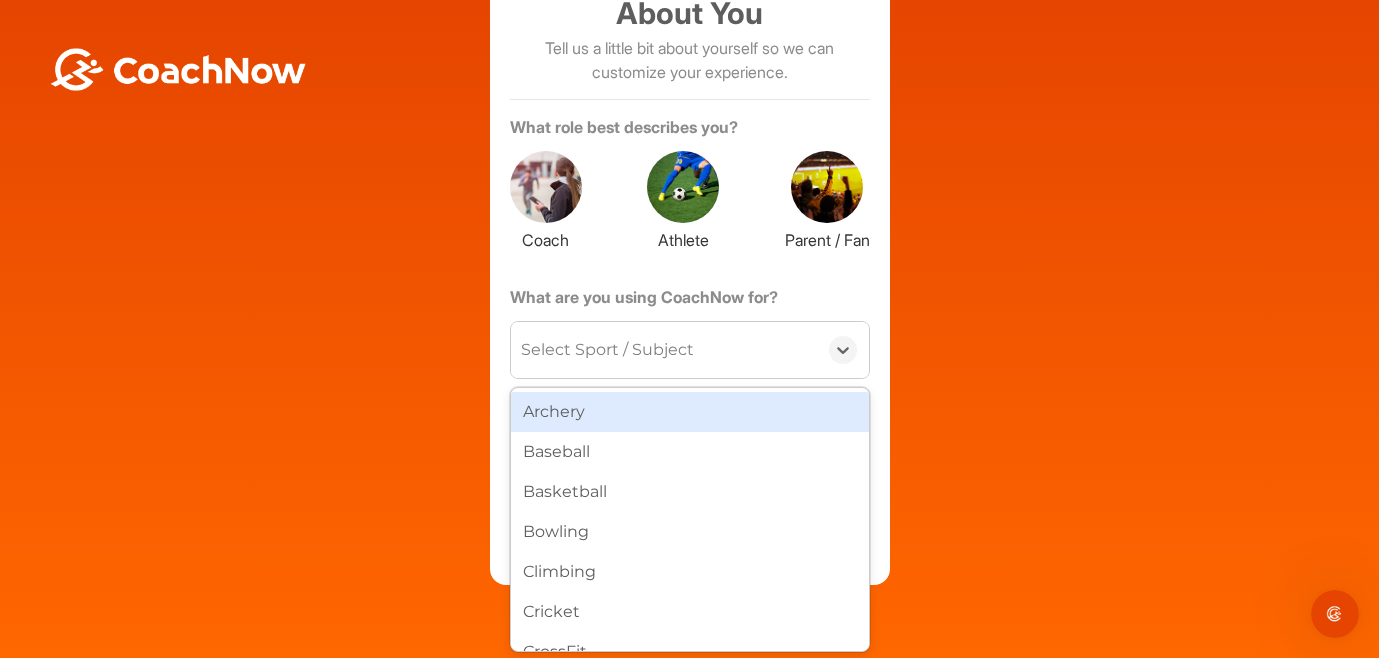 click on "Select Sport / Subject" at bounding box center [664, 350] 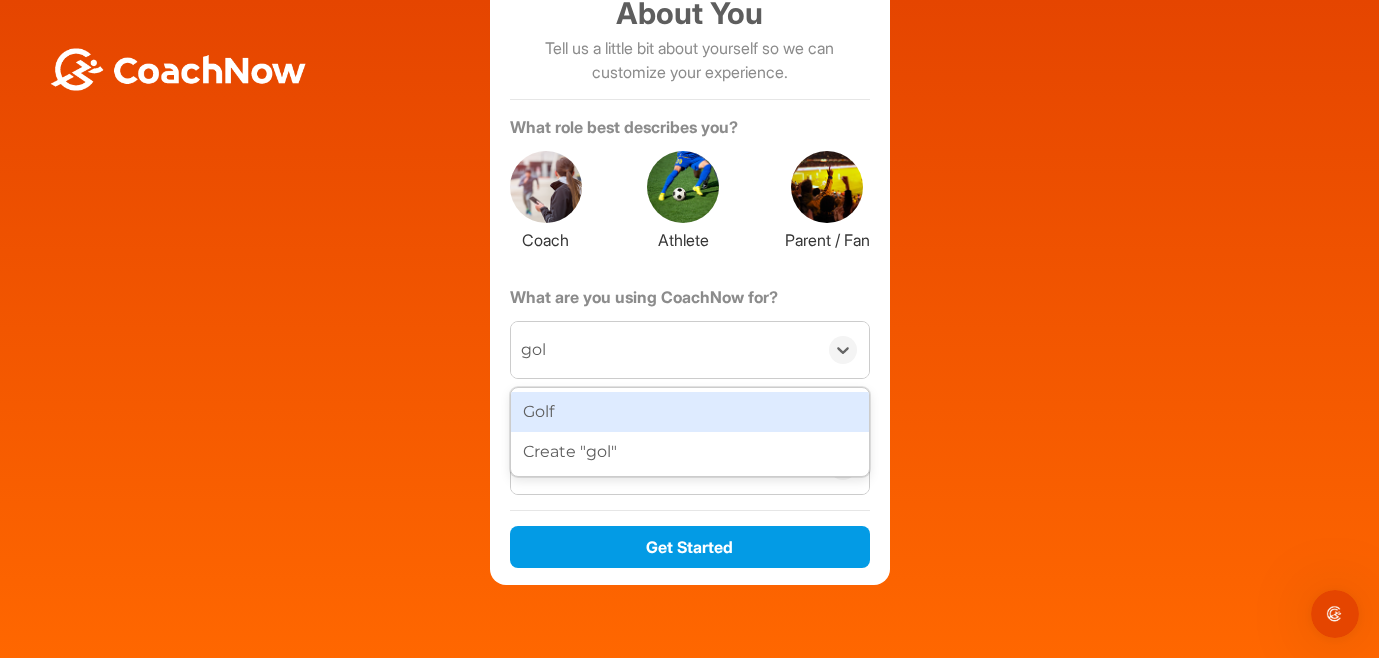 type on "golf" 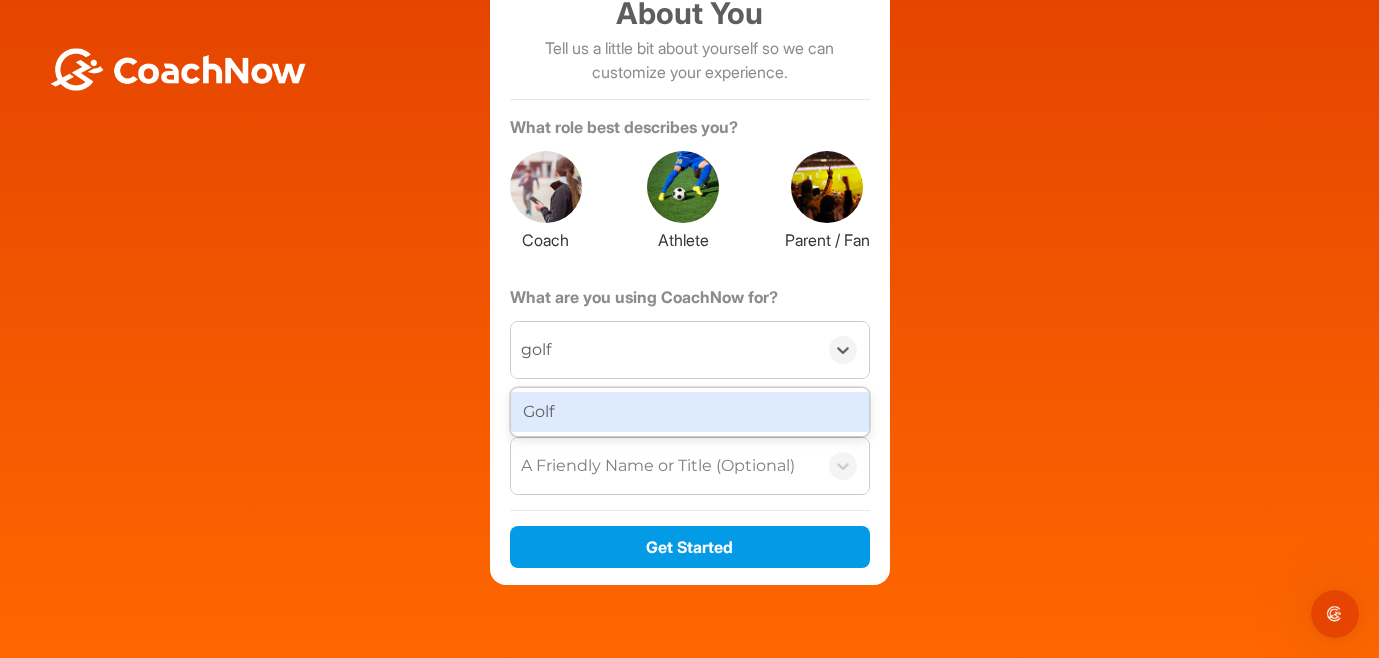 click on "Golf" at bounding box center (690, 412) 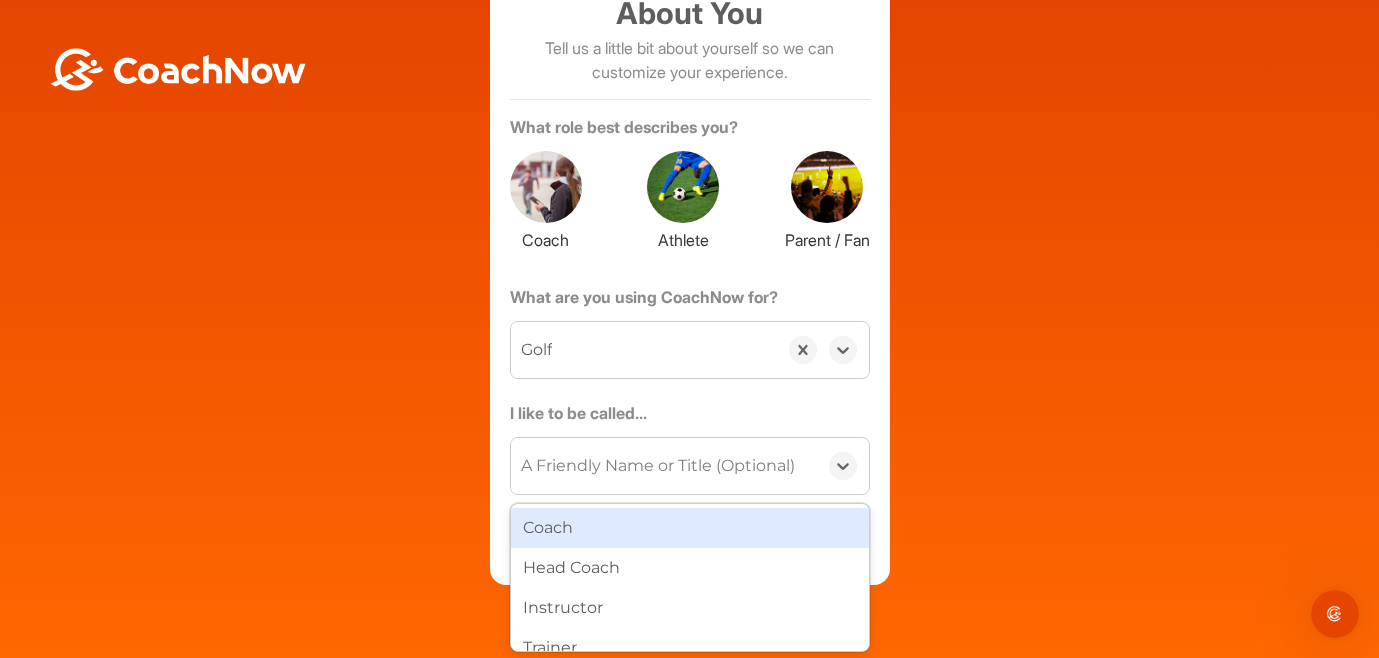 click on "A Friendly Name or Title (Optional)" at bounding box center [658, 466] 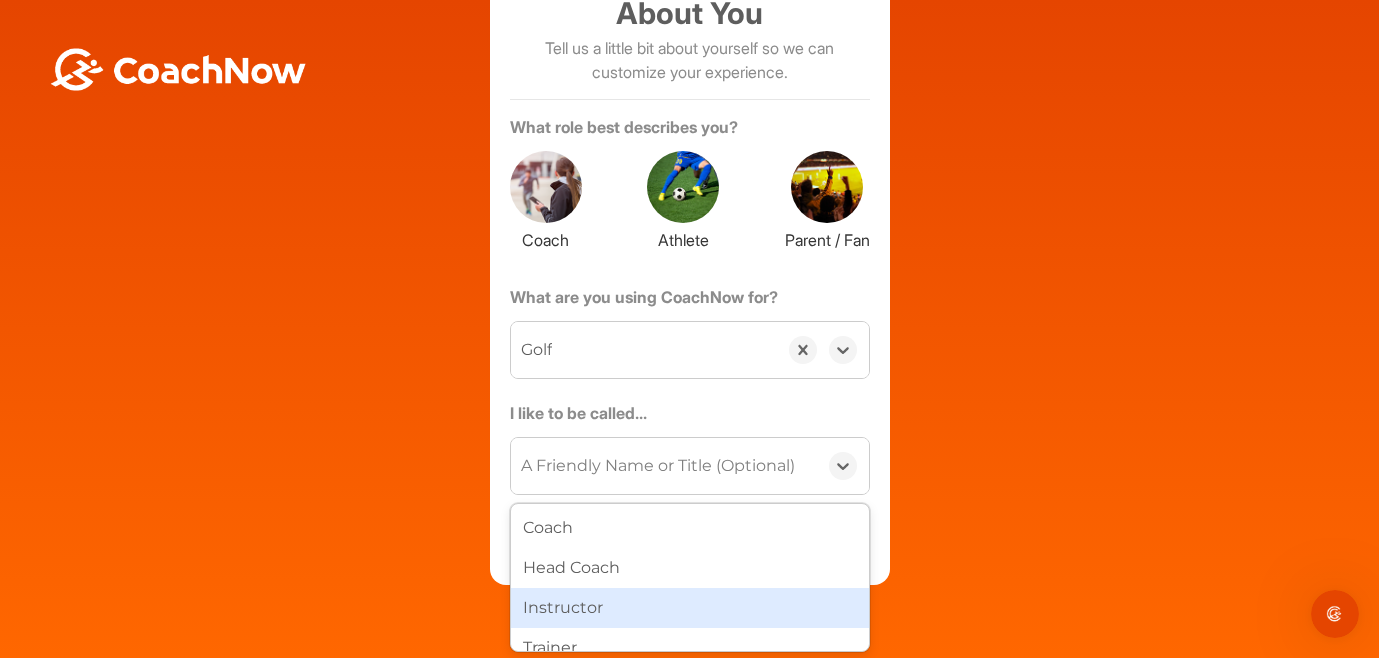 scroll, scrollTop: 20, scrollLeft: 0, axis: vertical 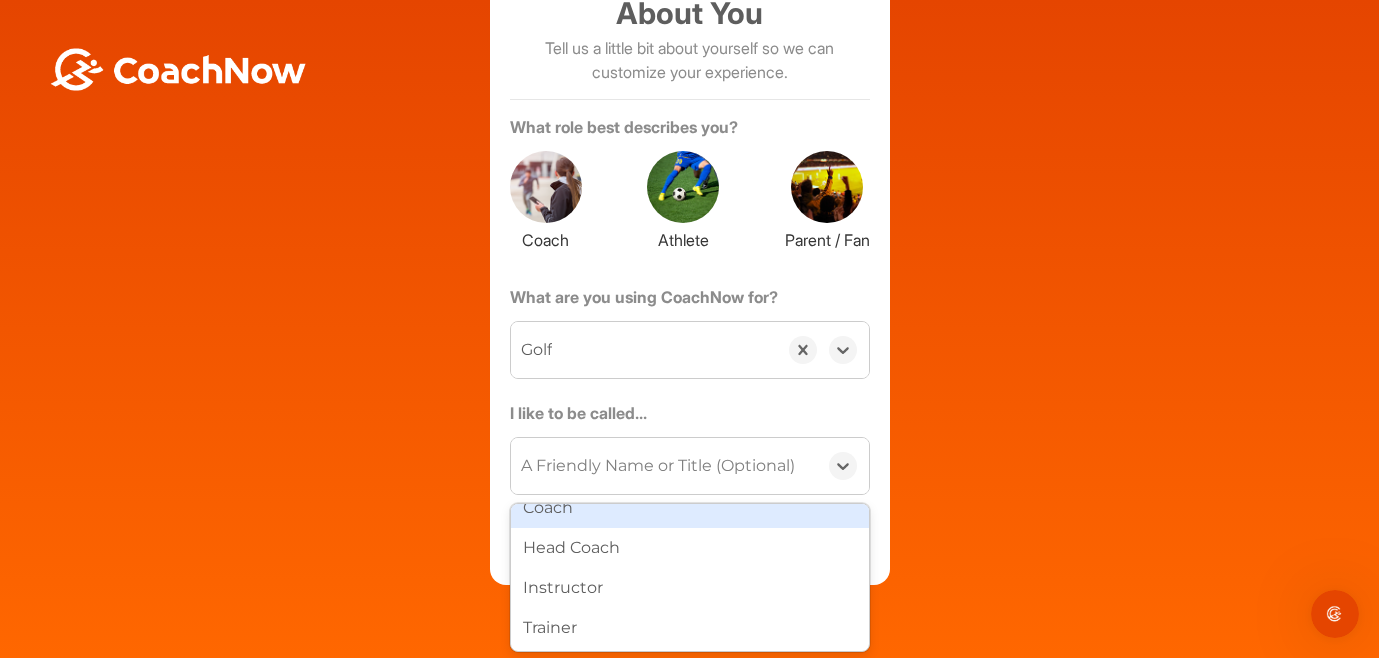 click on "About You Tell us a little bit about yourself so we can customize your experience. What role best describes you? Coach Athlete Parent / Fan What are you using CoachNow for?   option Golf, selected.     0 results available. Select is focused ,type to refine list, press Down to open the menu,  Golf I like to be called...      option Coach focused, 1 of 4. 4 results available. Use Up and Down to choose options, press Enter to select the currently focused option, press Escape to exit the menu, press Tab to select the option and exit the menu. A Friendly Name or Title (Optional) Coach Head Coach Instructor Trainer Get Started" at bounding box center (689, 278) 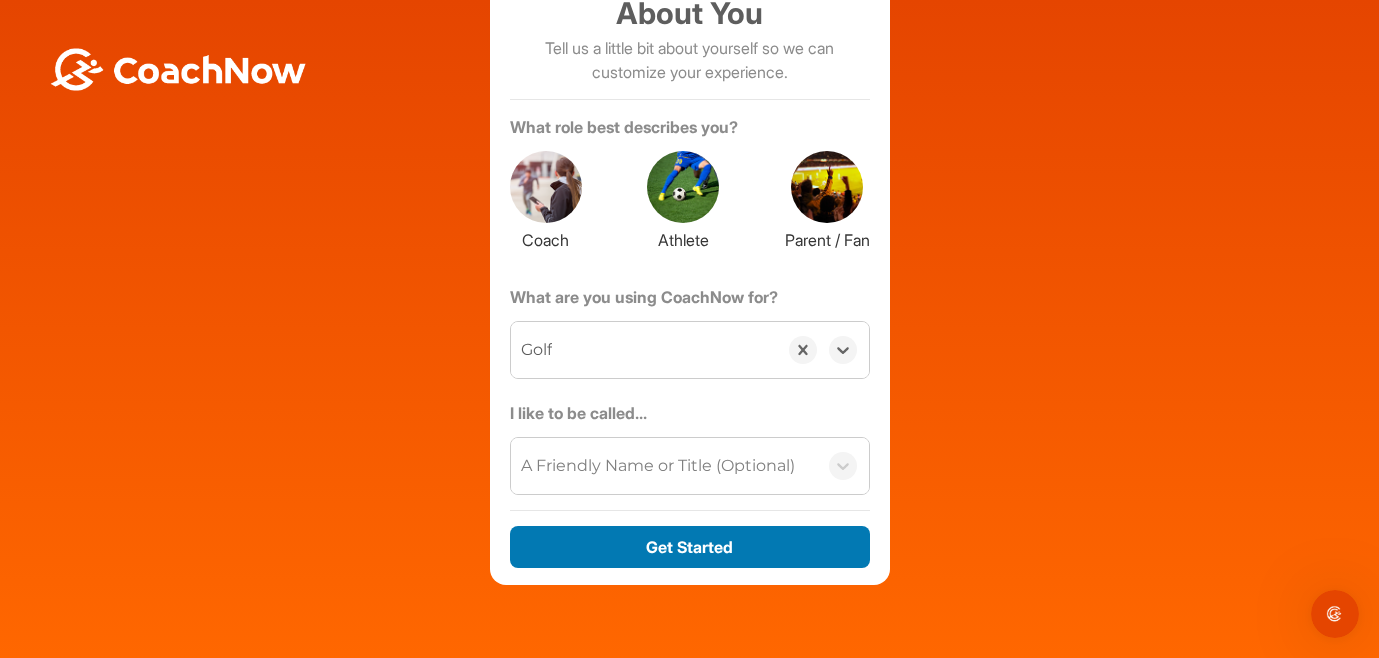 click on "Get Started" at bounding box center [690, 547] 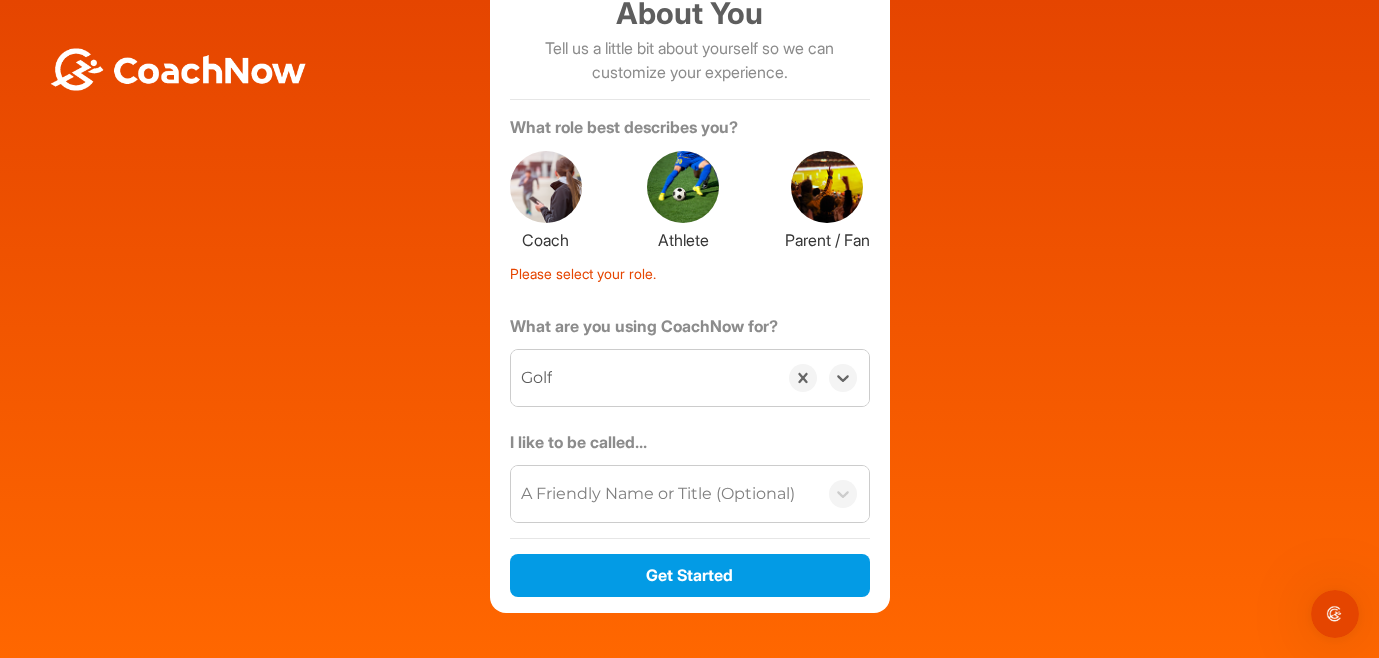 click at bounding box center [683, 187] 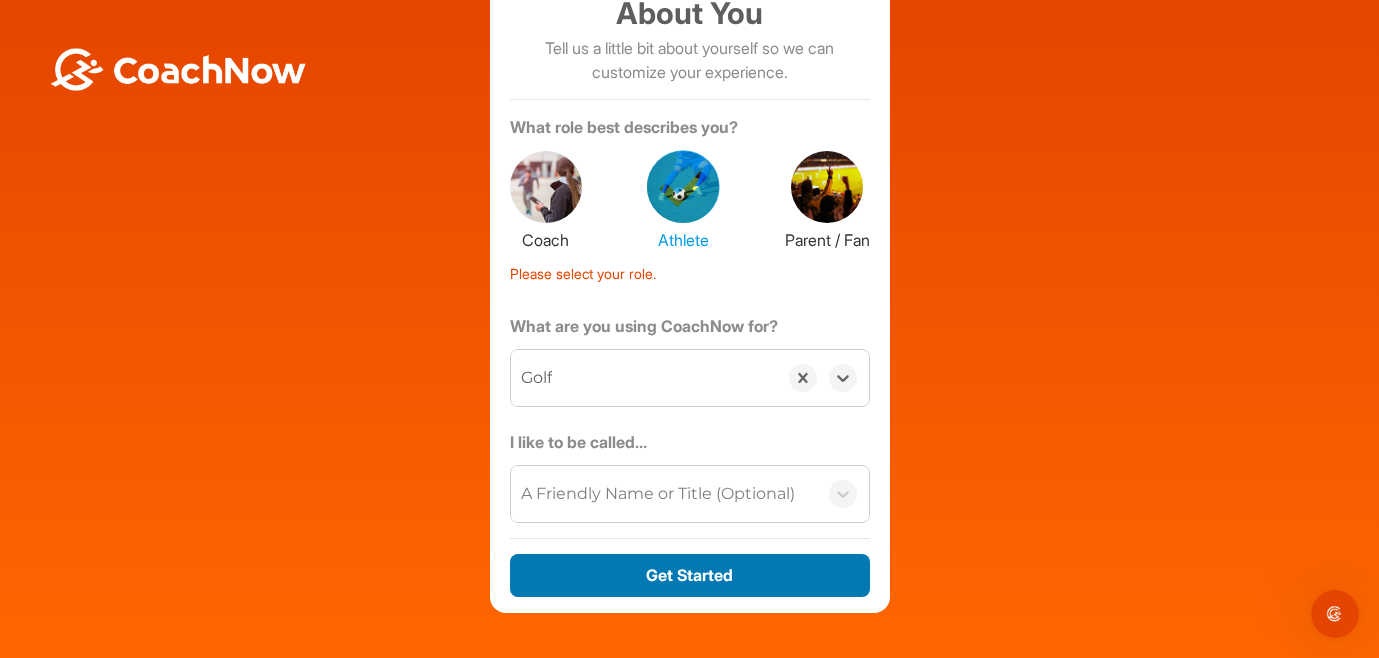 click on "Get Started" at bounding box center (690, 575) 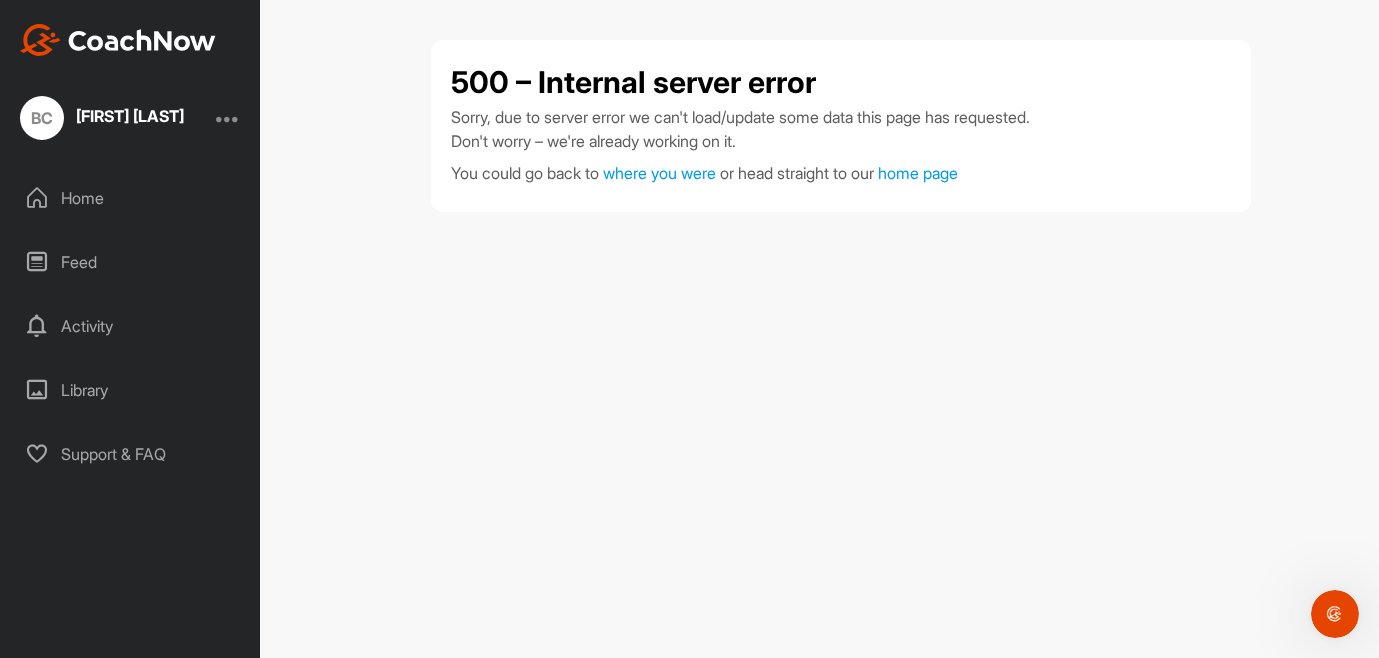 click on "Home" at bounding box center [131, 198] 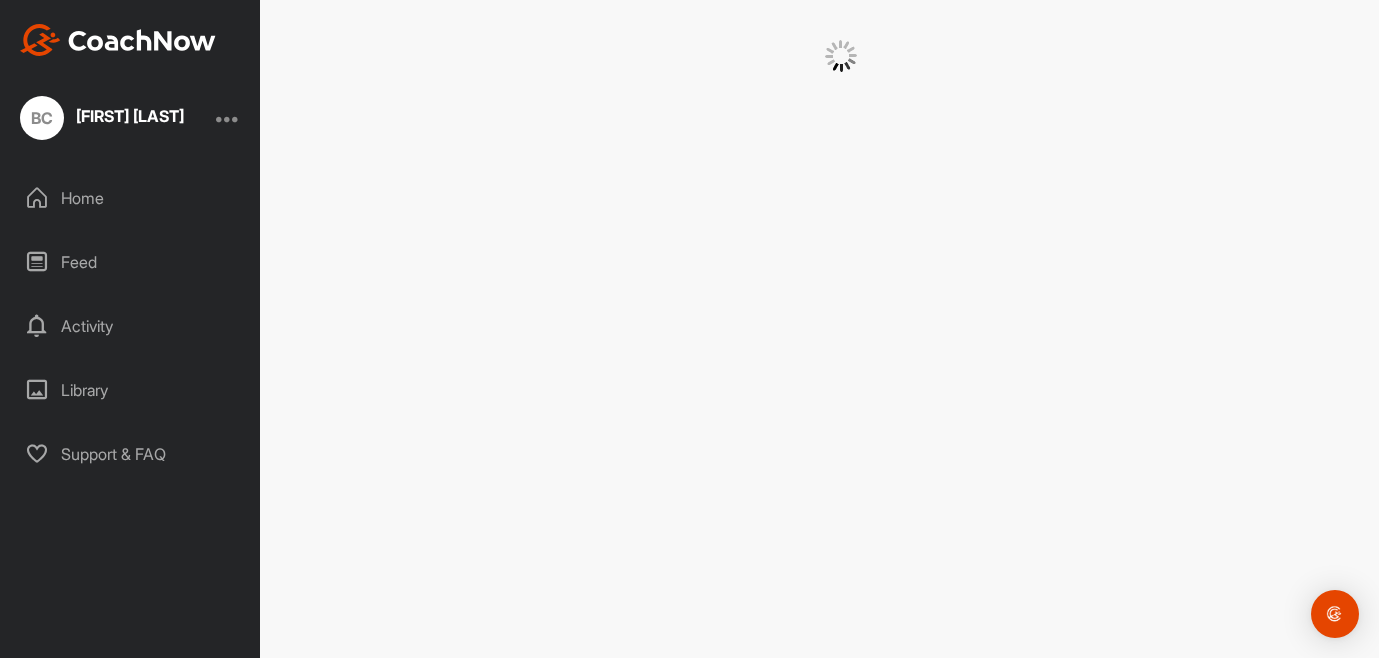 scroll, scrollTop: 0, scrollLeft: 0, axis: both 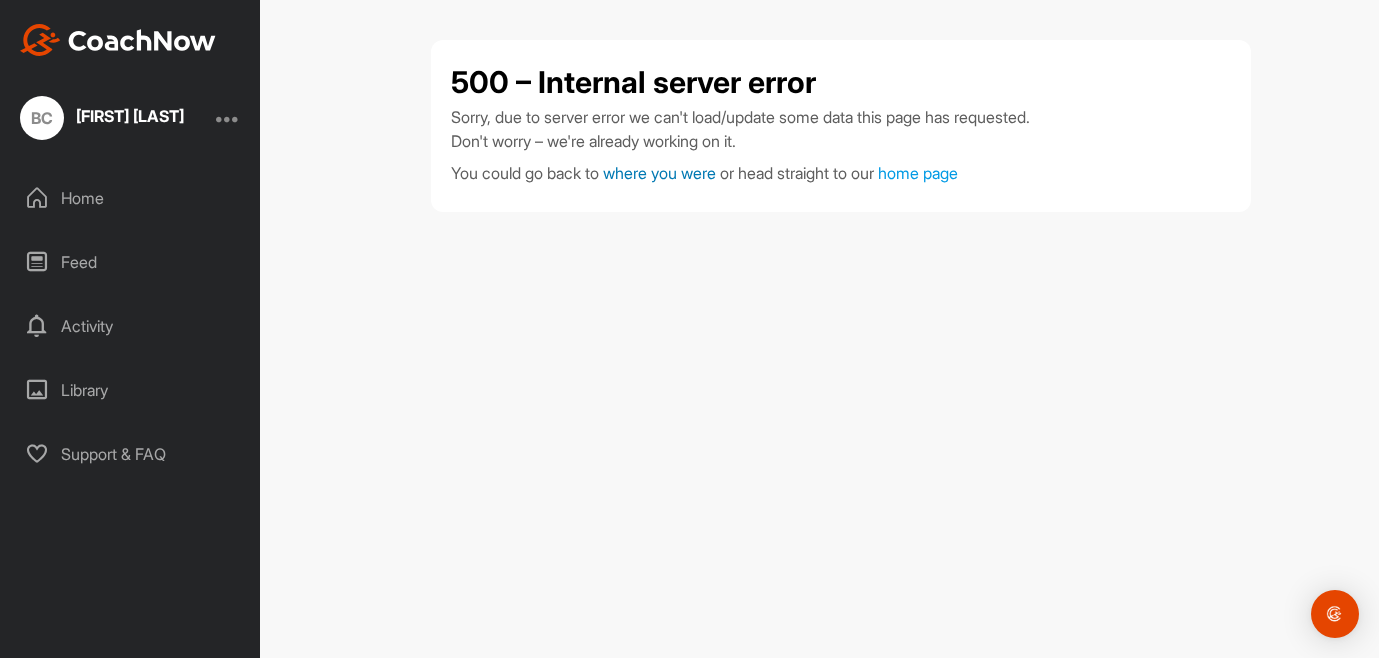 click on "where you were" at bounding box center [659, 173] 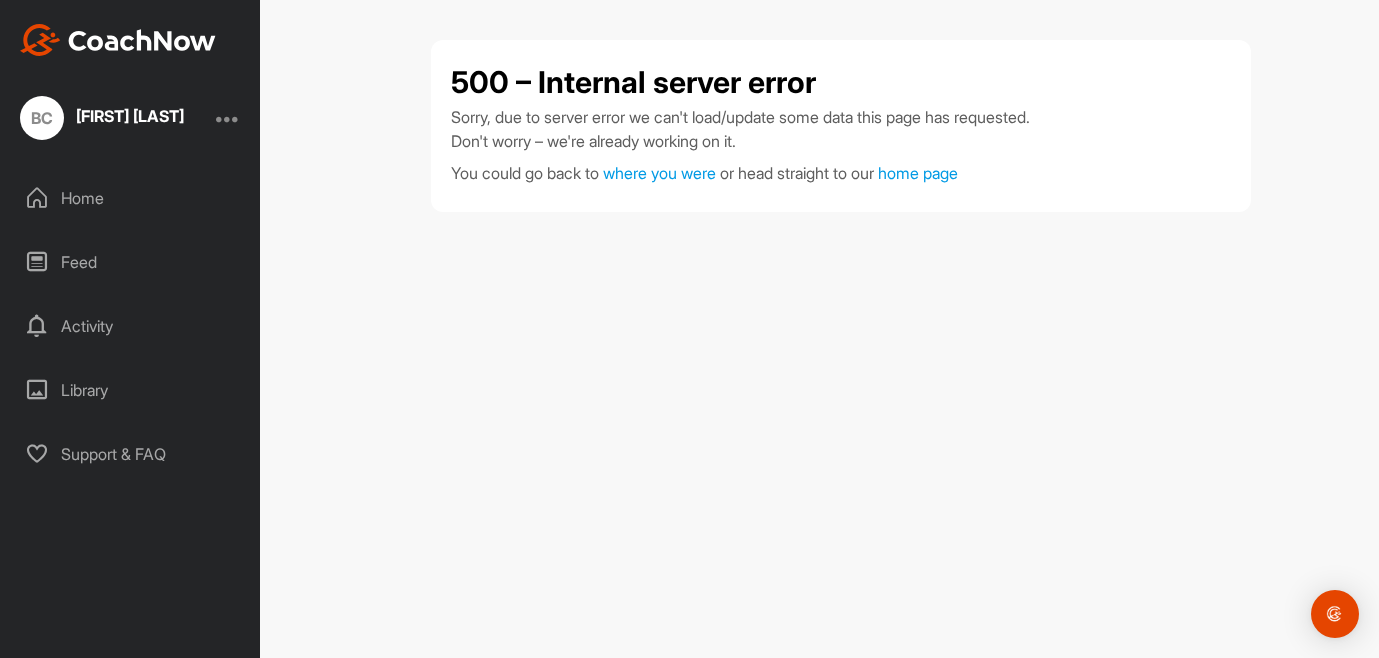 click on "where you were" at bounding box center (659, 173) 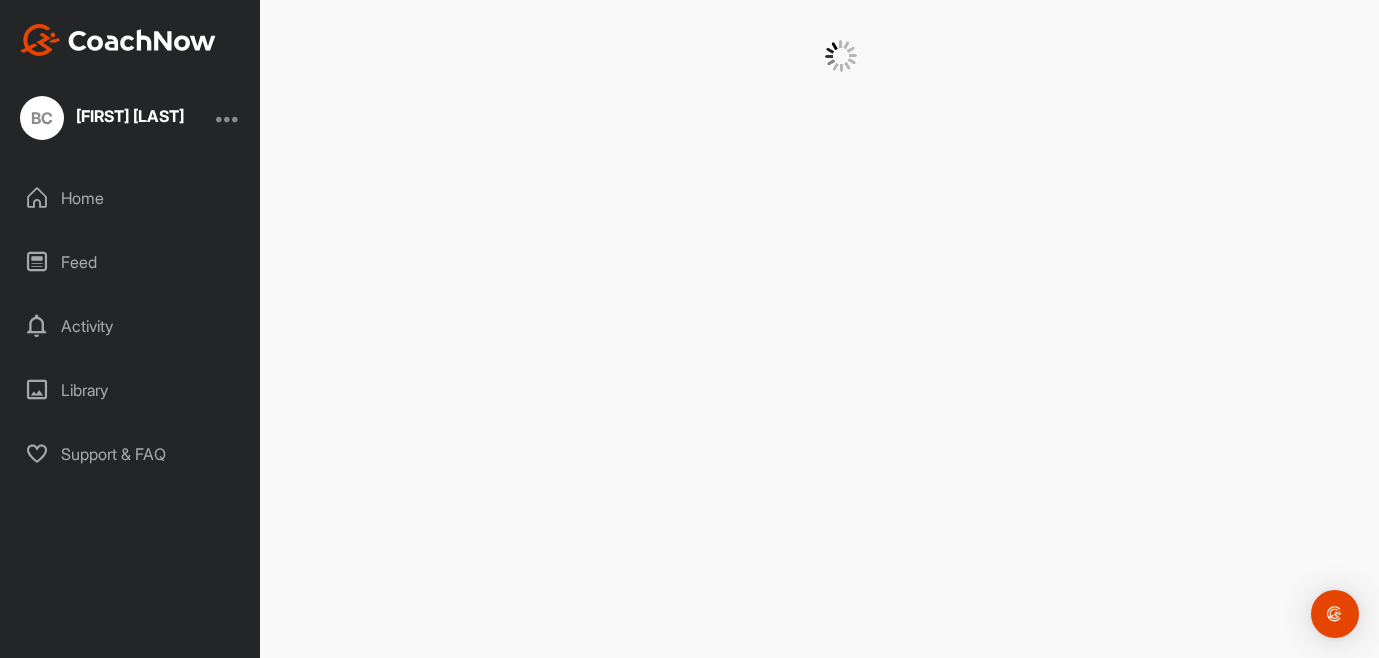 scroll, scrollTop: 0, scrollLeft: 0, axis: both 